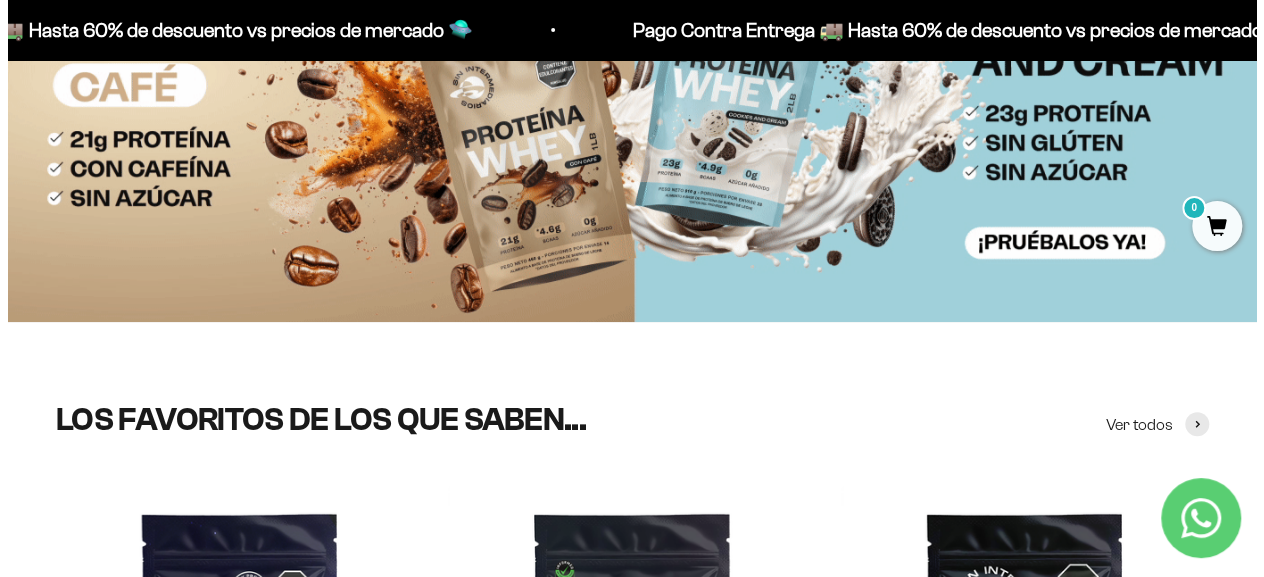 scroll, scrollTop: 0, scrollLeft: 0, axis: both 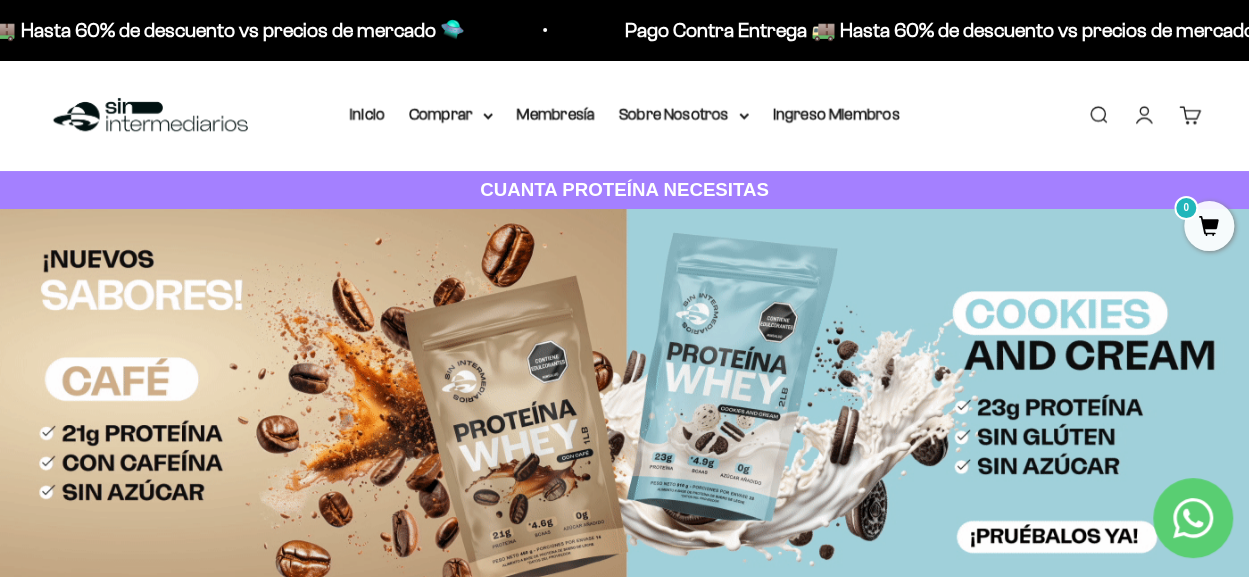 click on "Buscar" at bounding box center (1098, 115) 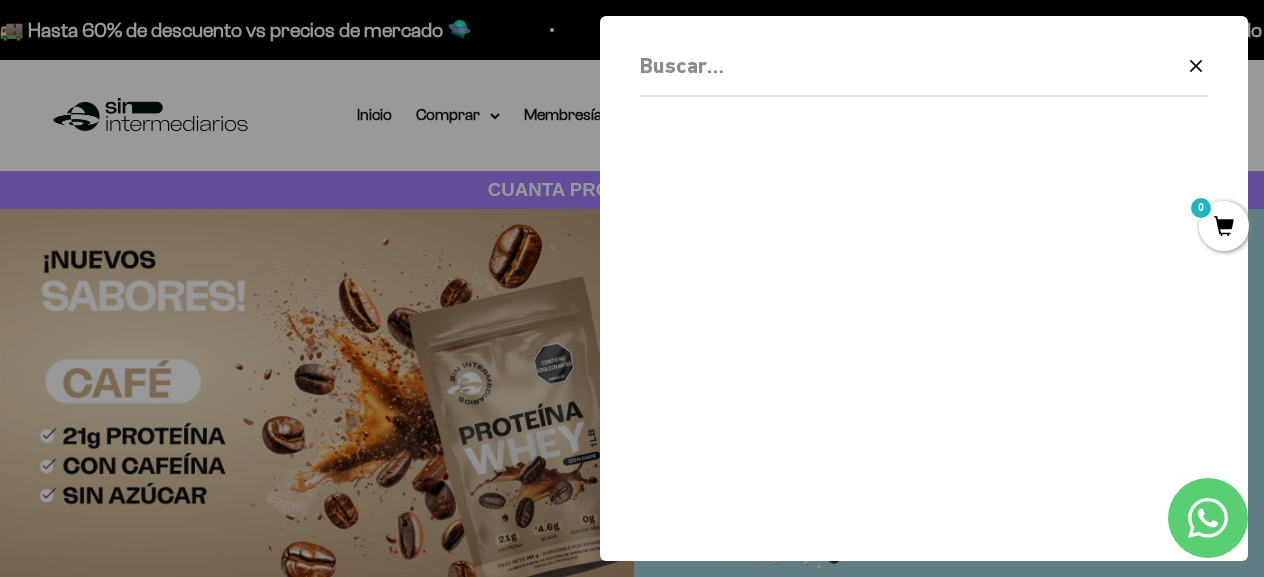 click on "Borrar
Cerrar" at bounding box center (924, 88) 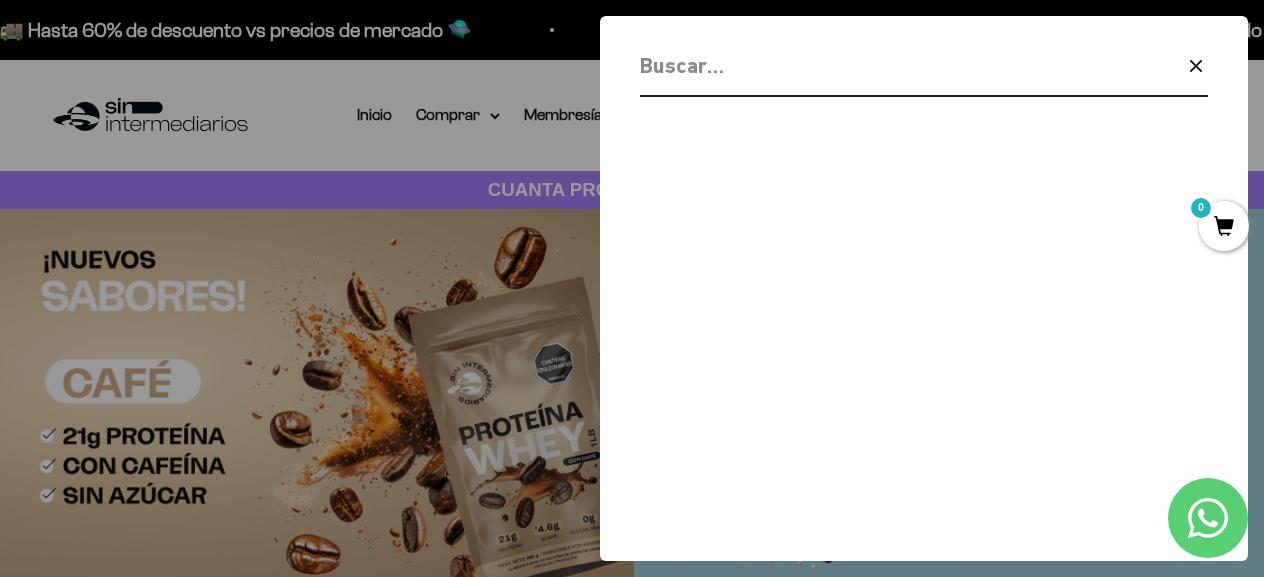 click at bounding box center [872, 65] 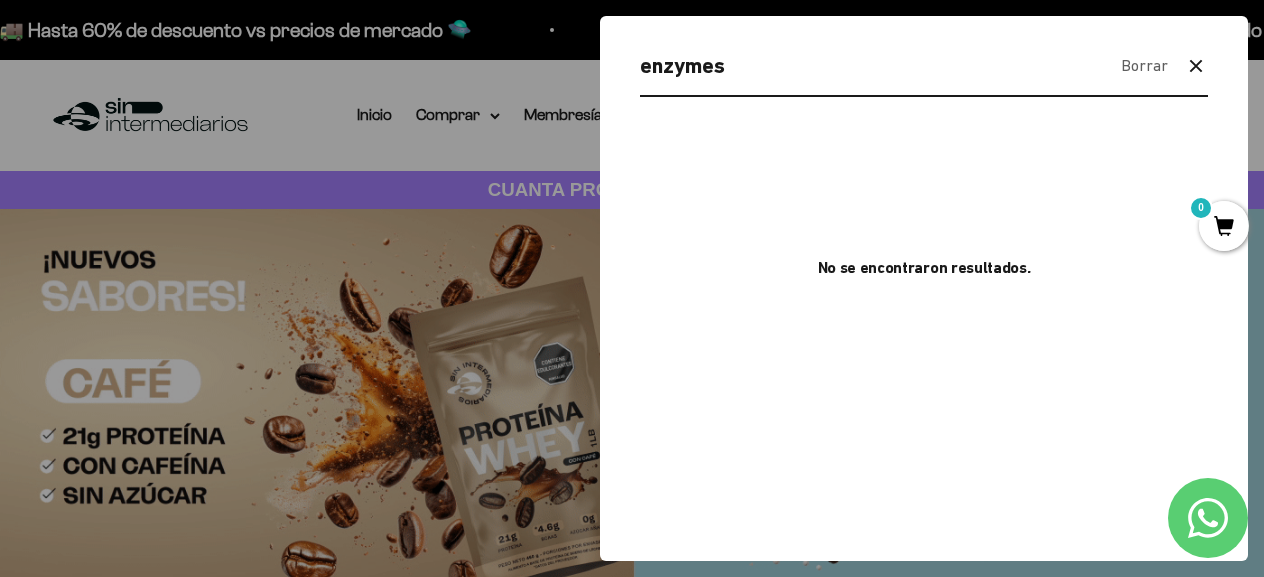 type on "enzymes" 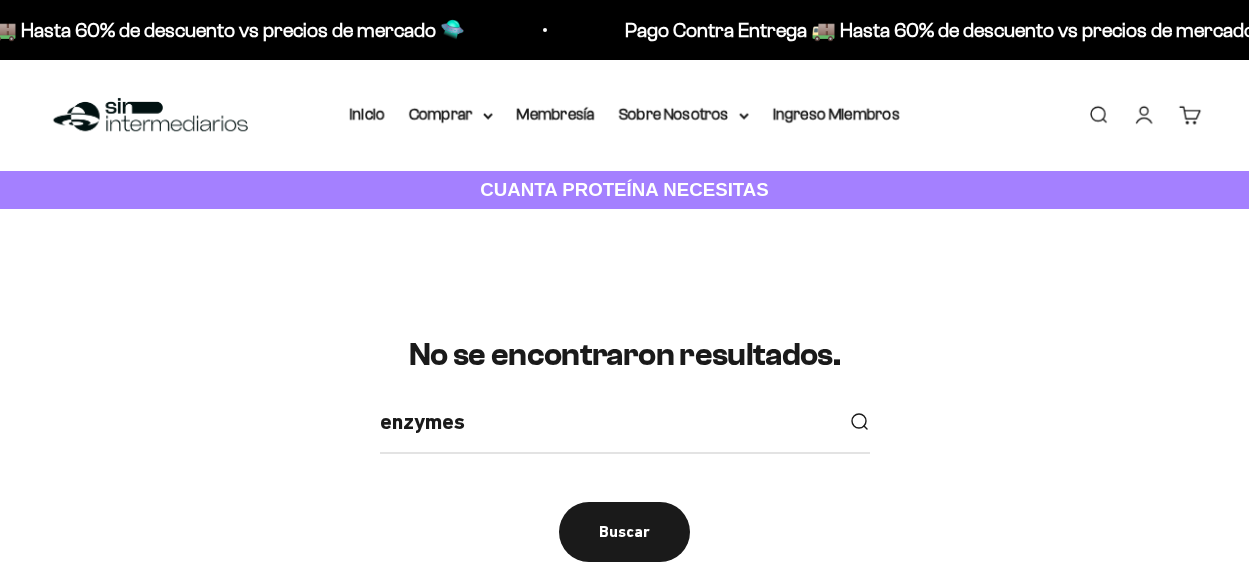 scroll, scrollTop: 0, scrollLeft: 0, axis: both 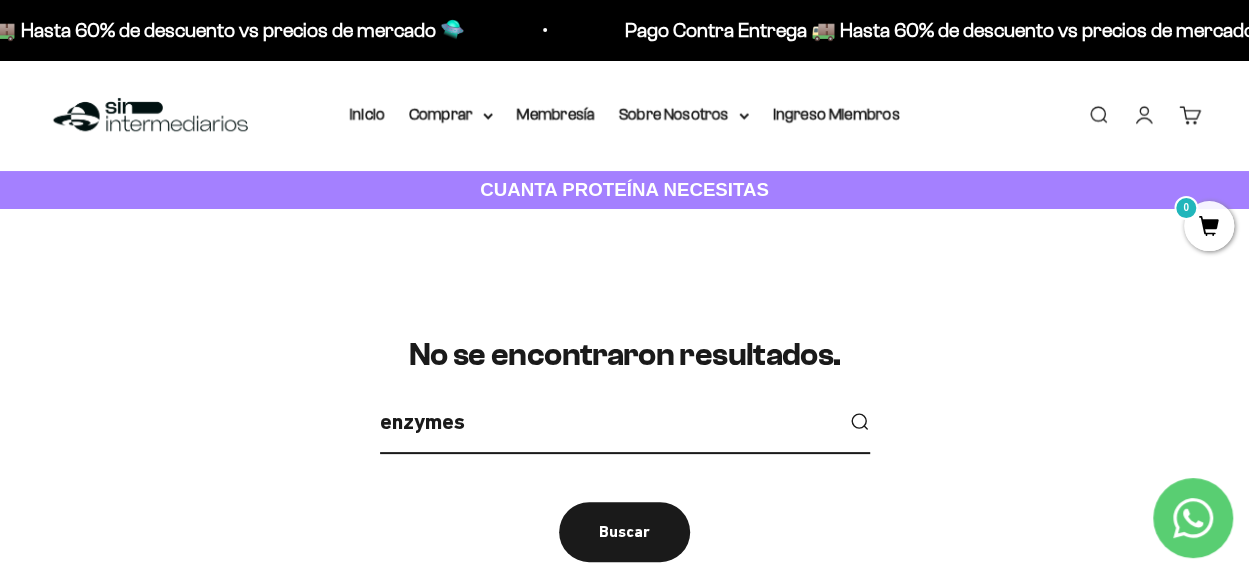 click on "enzymes" at bounding box center [606, 421] 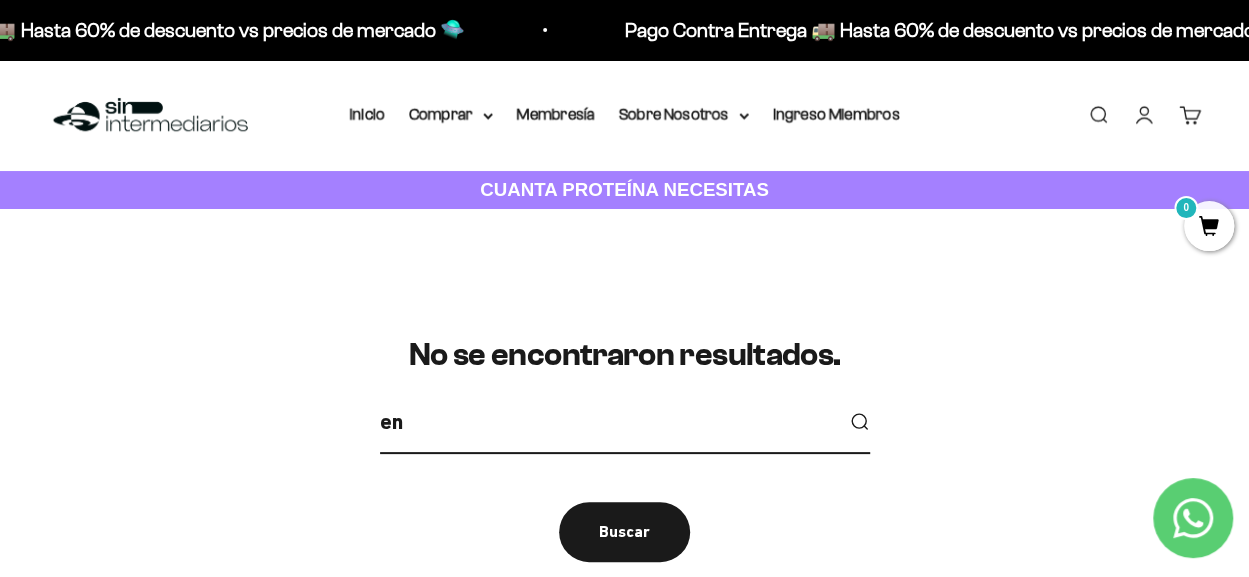 type on "e" 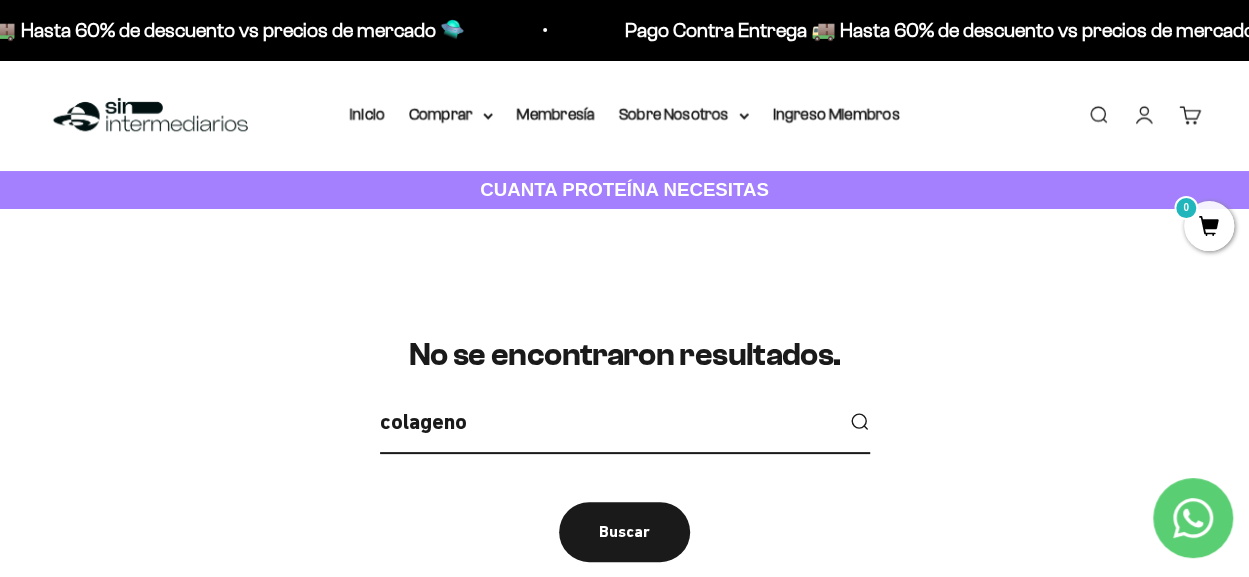 type on "colageno" 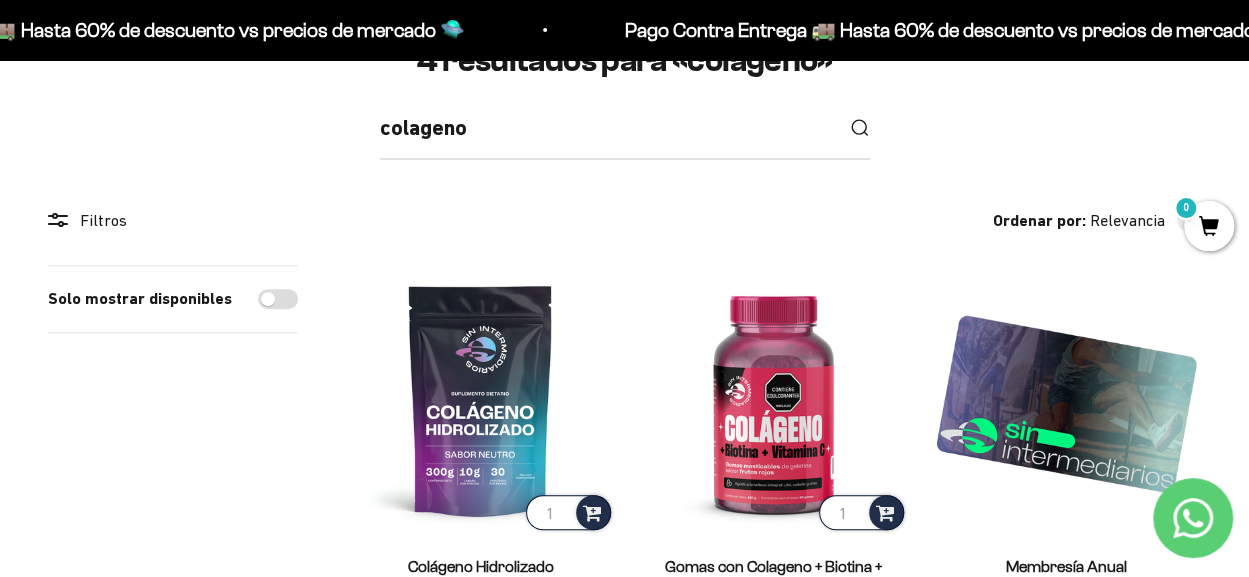 scroll, scrollTop: 0, scrollLeft: 0, axis: both 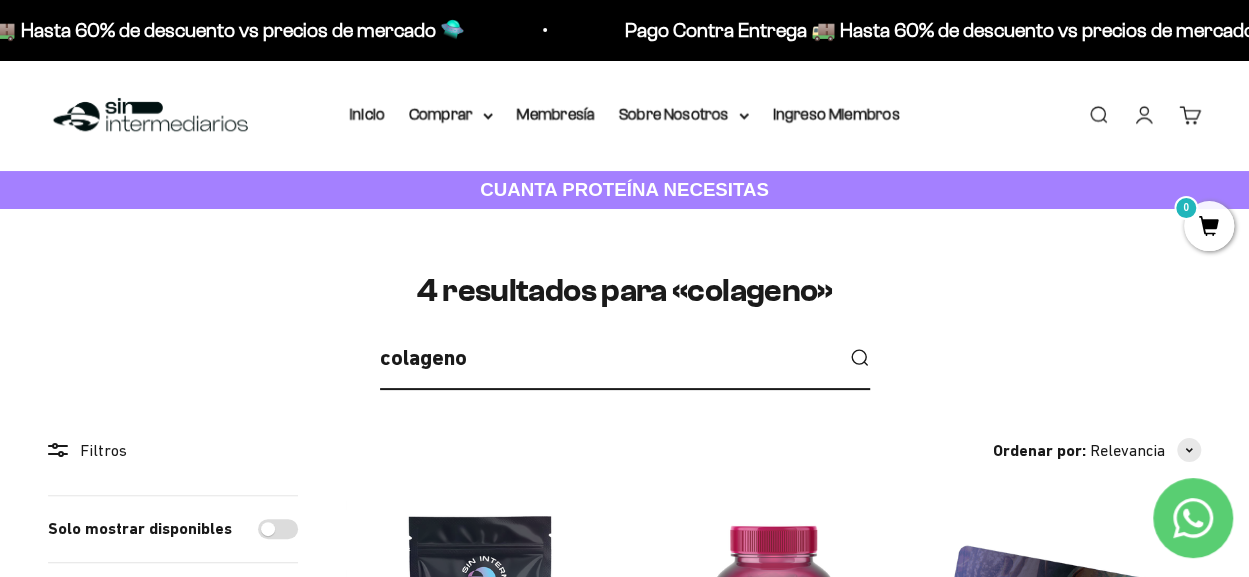 click on "colageno" at bounding box center (606, 357) 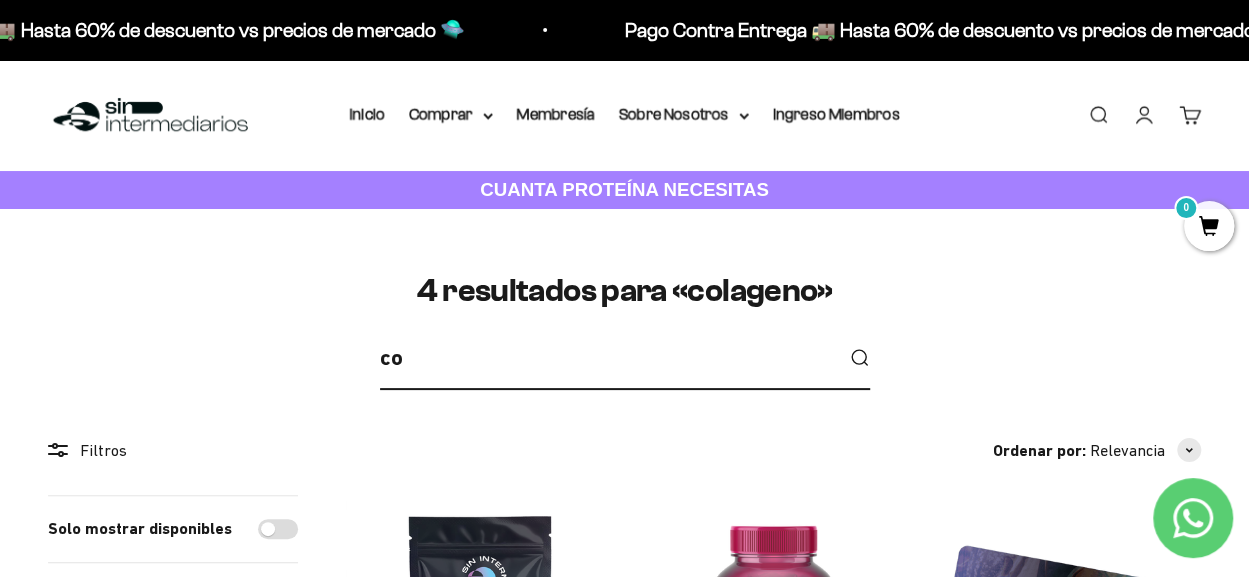 type on "c" 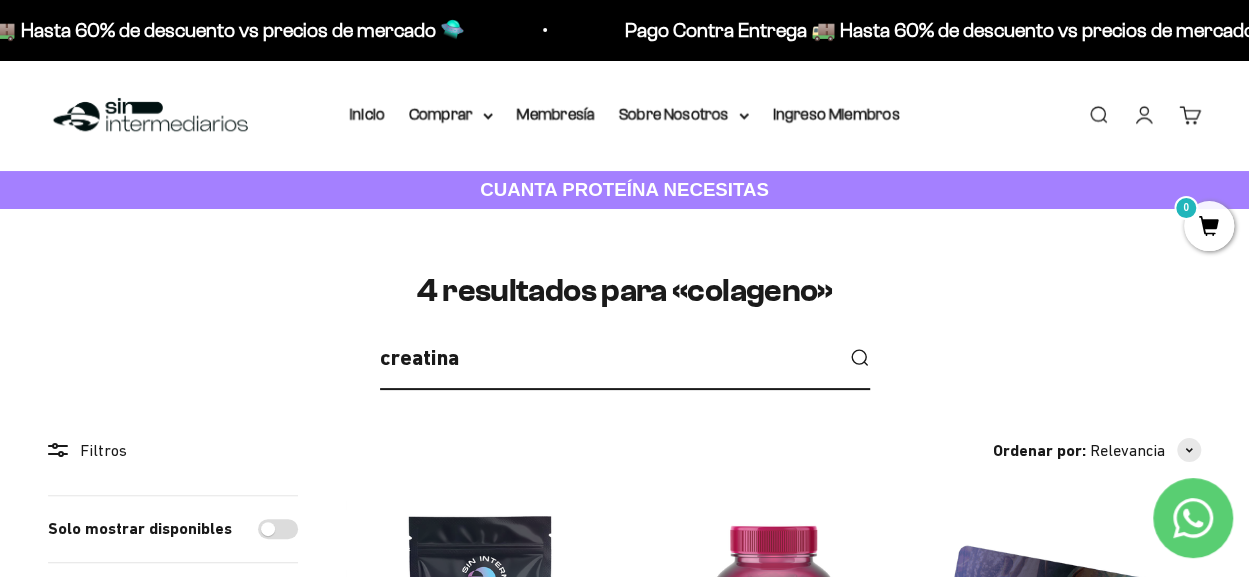 type on "creatina" 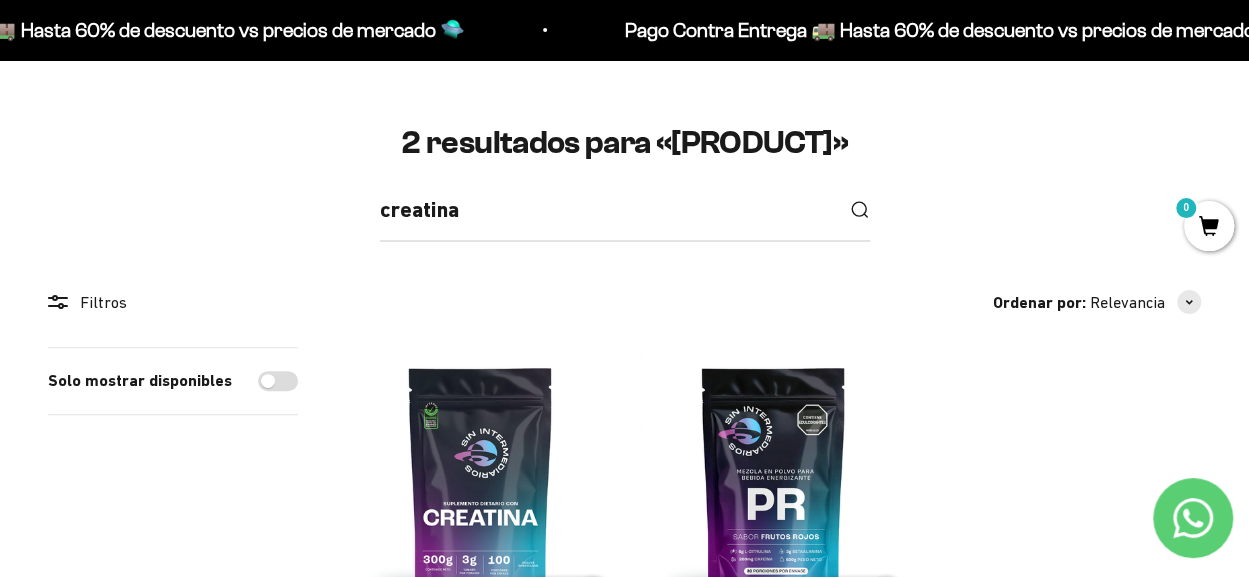 scroll, scrollTop: 0, scrollLeft: 0, axis: both 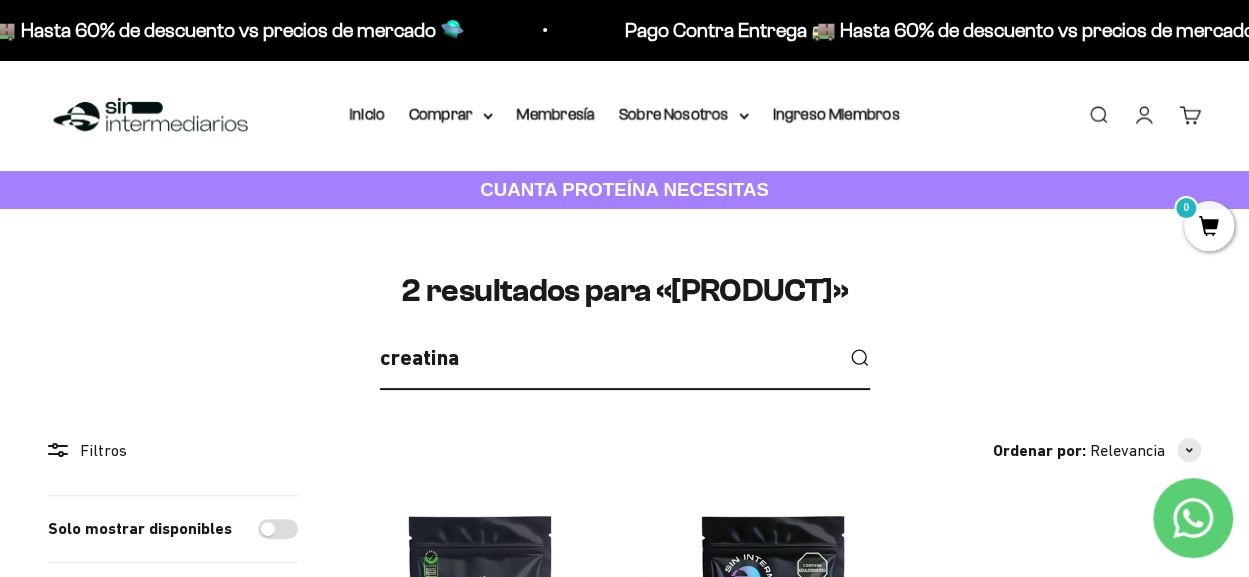 click on "creatina" at bounding box center [606, 357] 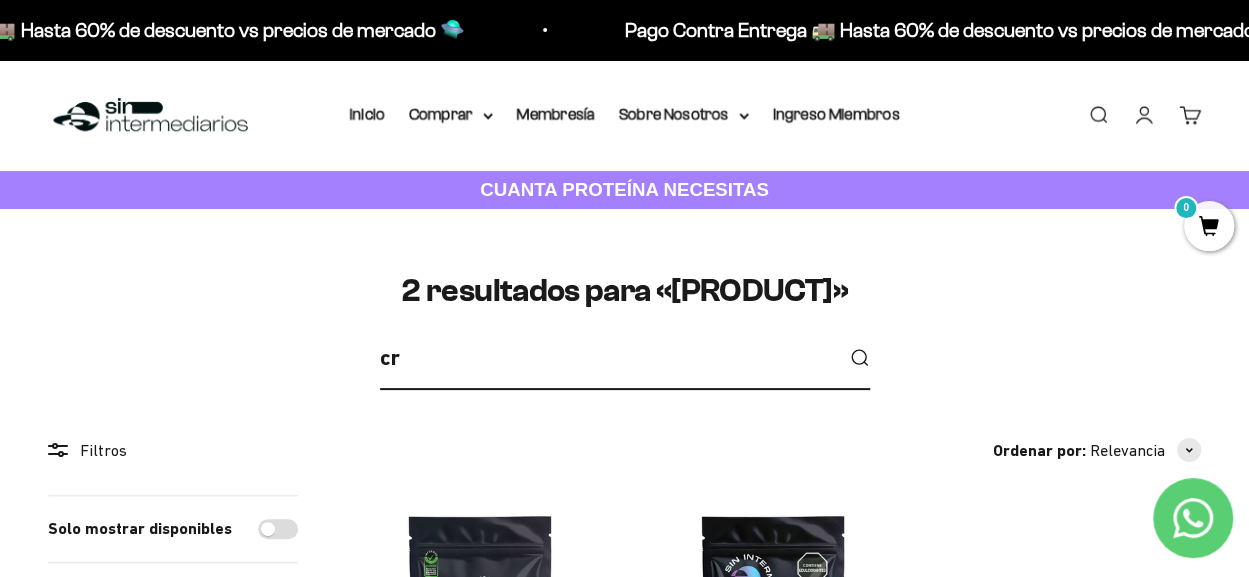 type on "c" 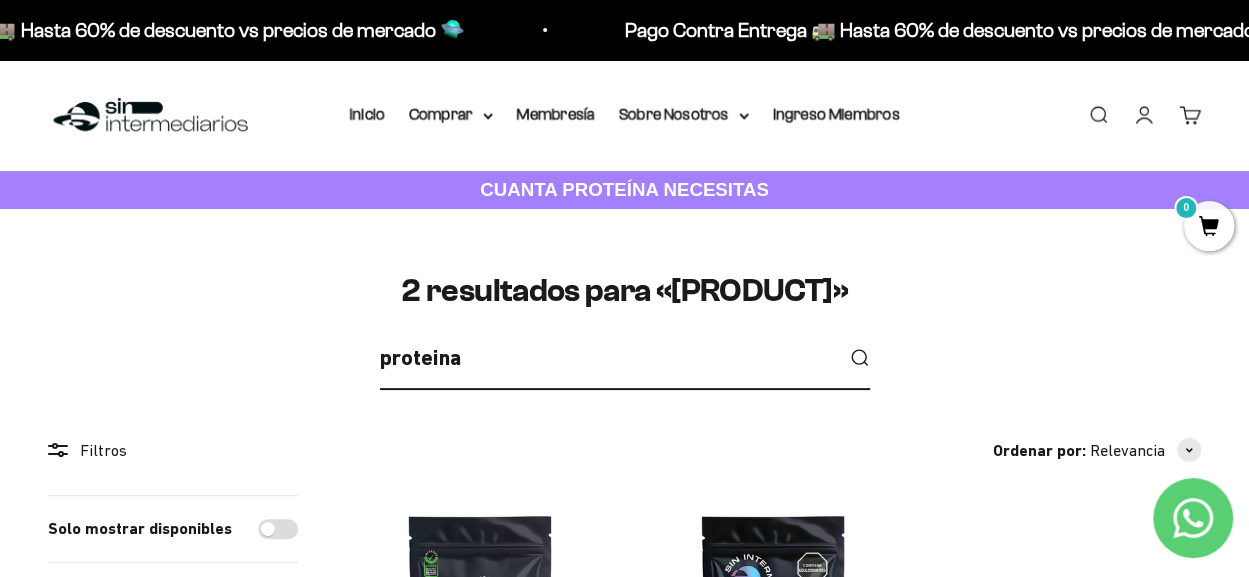 type on "proteina" 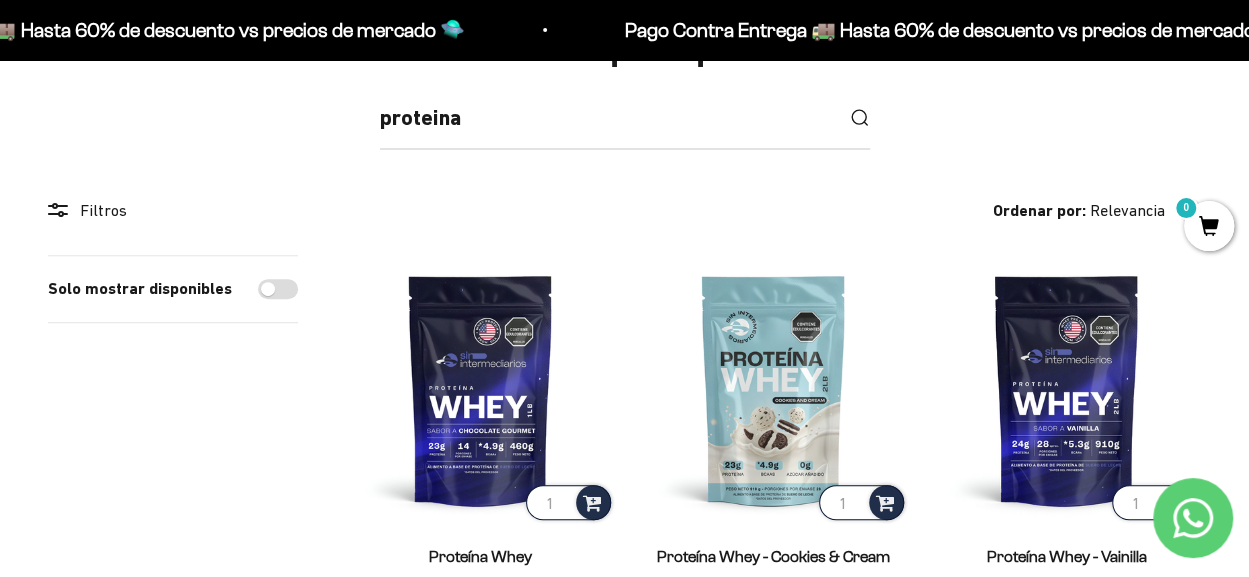 scroll, scrollTop: 0, scrollLeft: 0, axis: both 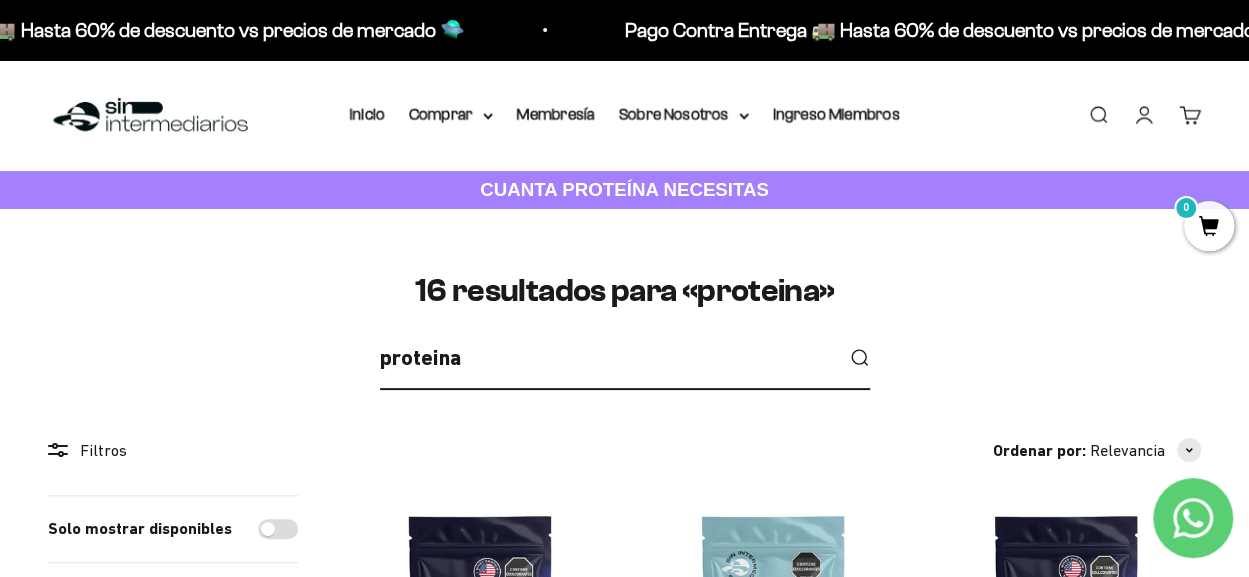 click on "proteina" at bounding box center (606, 357) 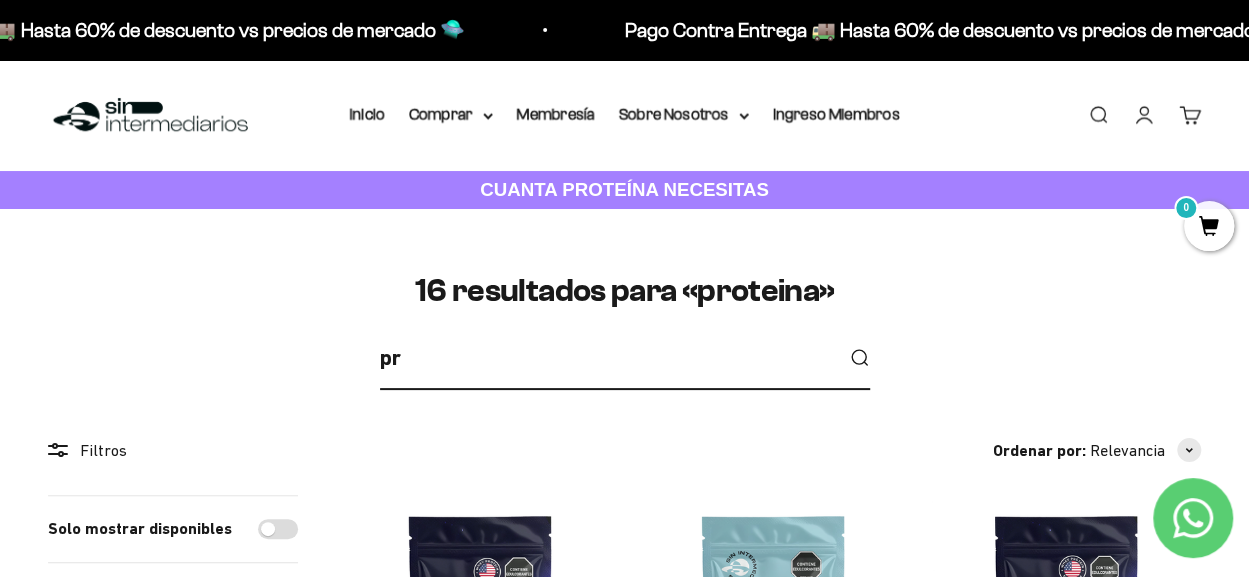 type on "p" 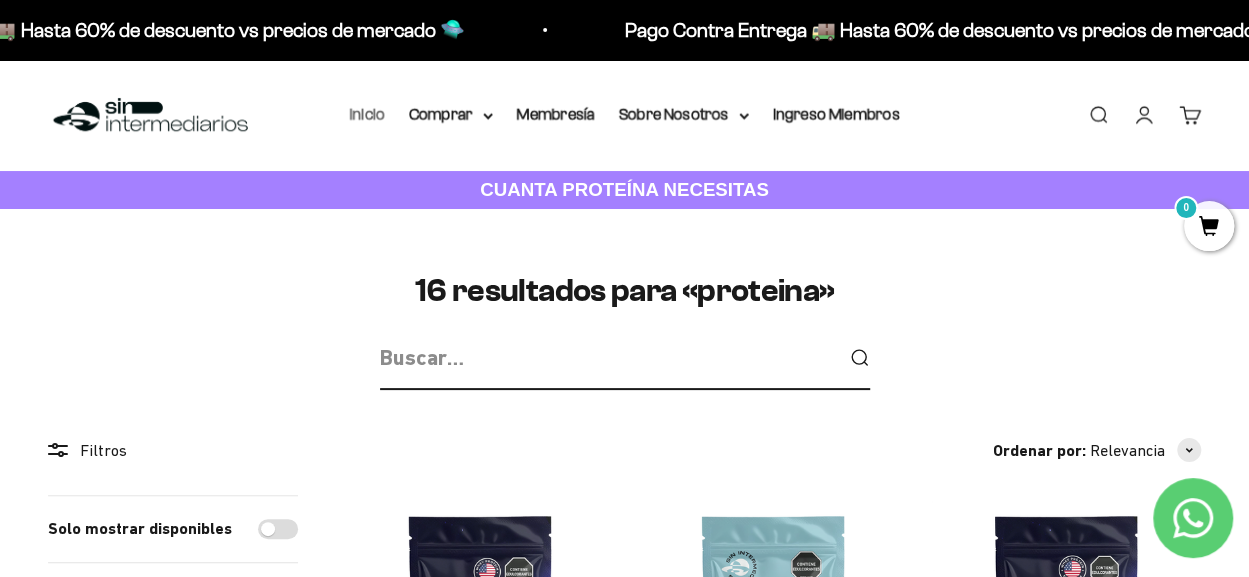 type 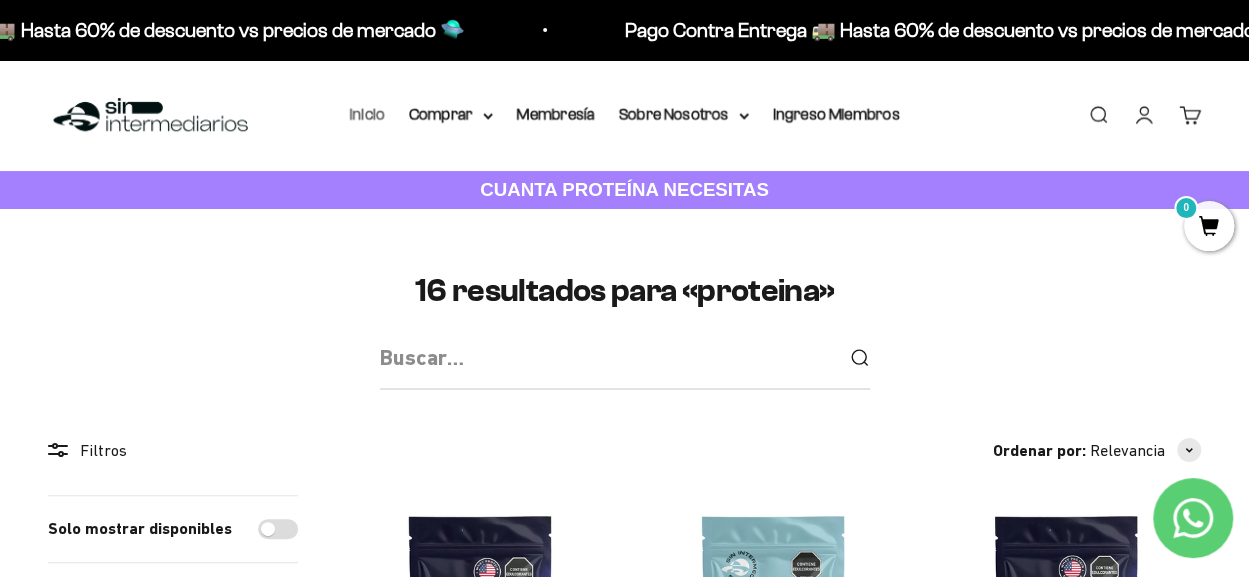 click on "Inicio" at bounding box center [367, 114] 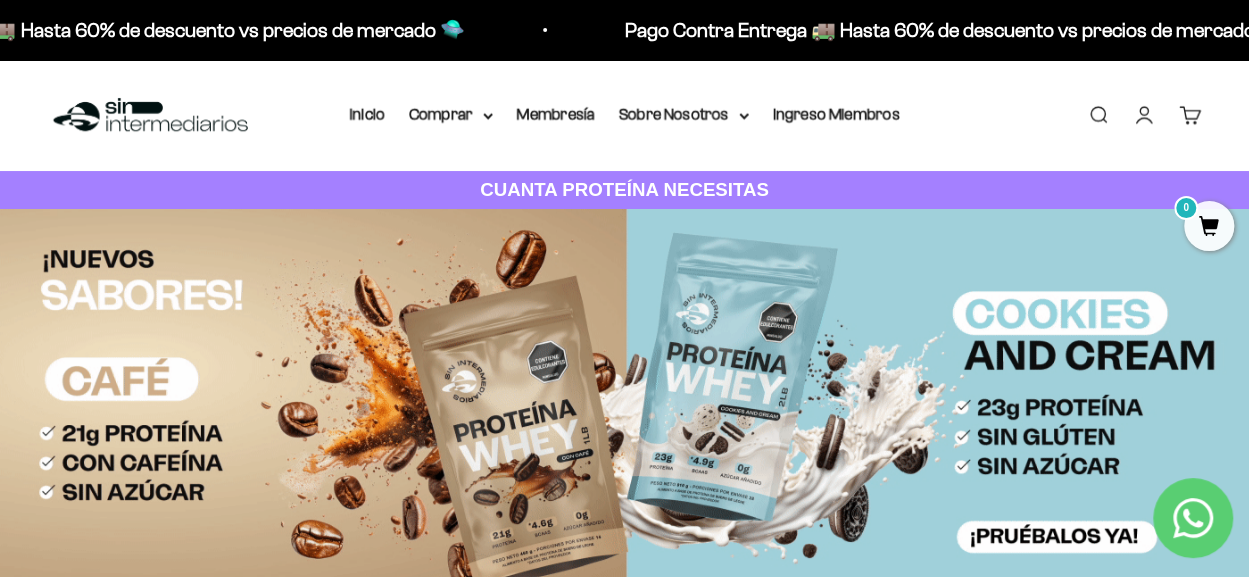 scroll, scrollTop: 398, scrollLeft: 0, axis: vertical 